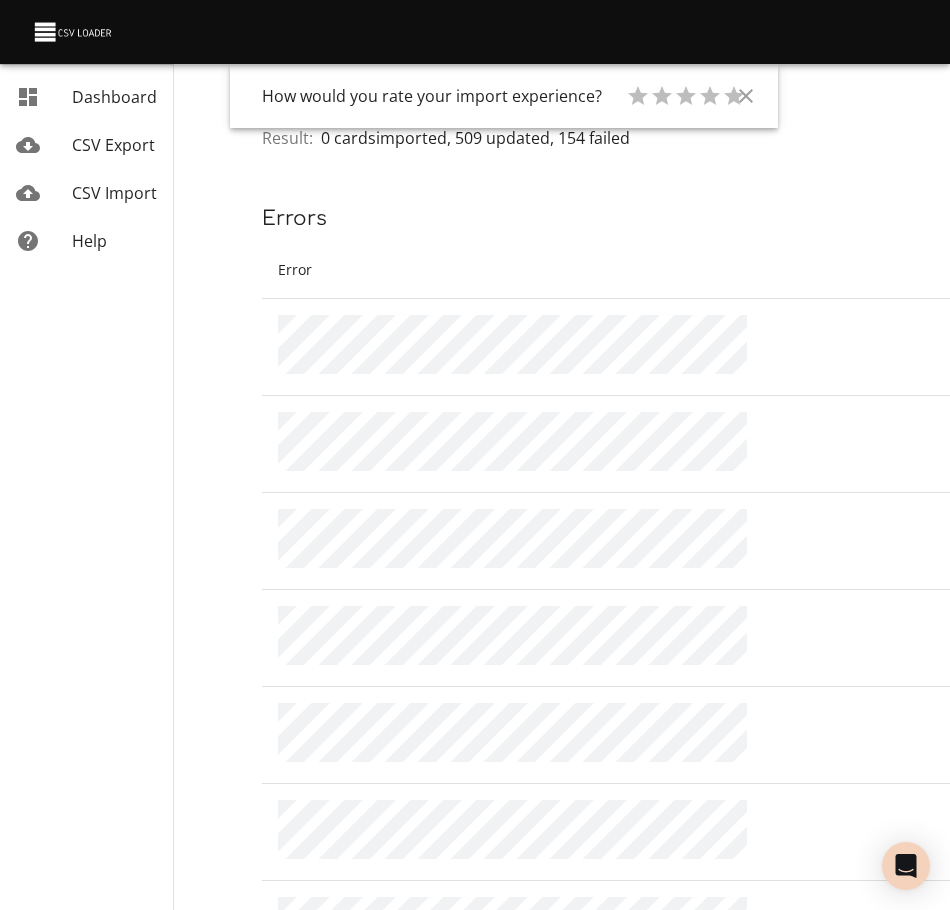 scroll, scrollTop: 0, scrollLeft: 0, axis: both 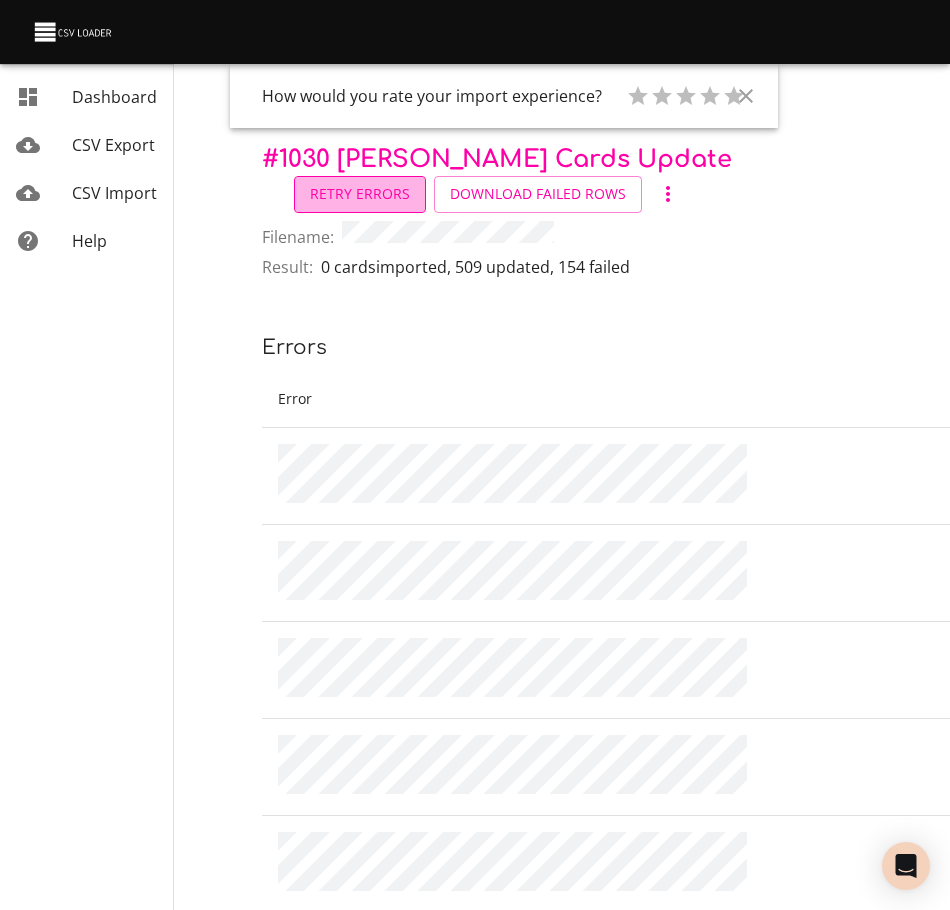 click on "Retry Errors" at bounding box center (360, 194) 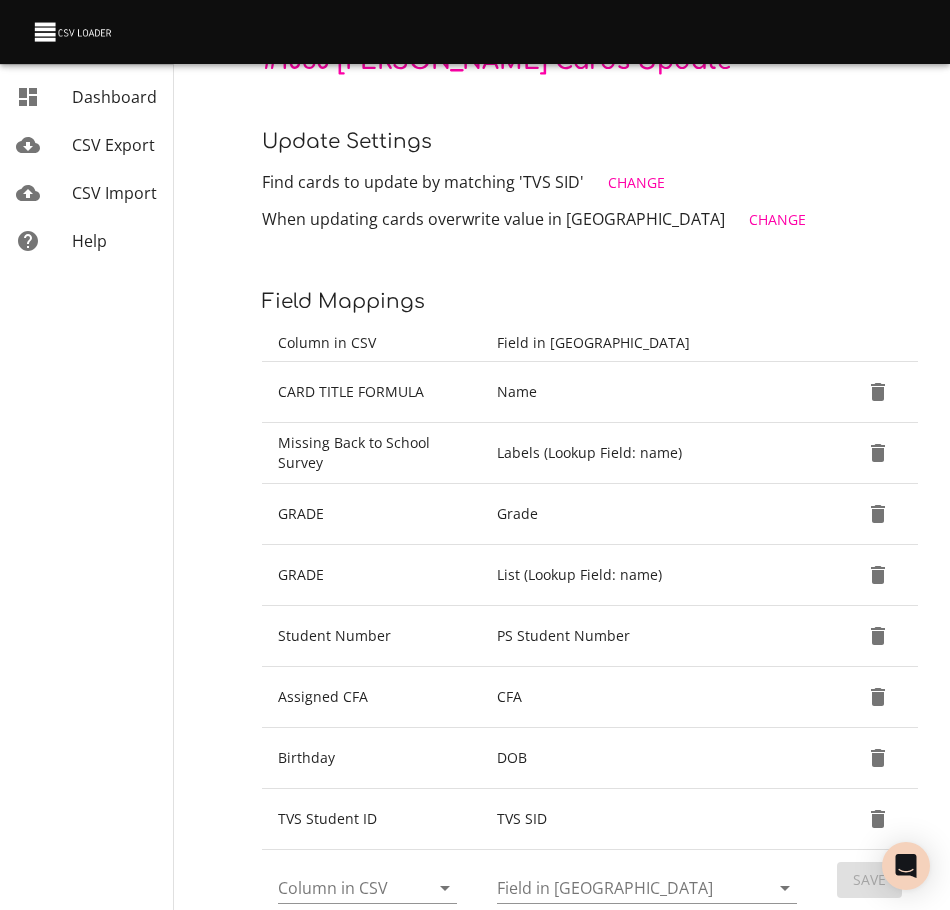 scroll, scrollTop: 308, scrollLeft: 0, axis: vertical 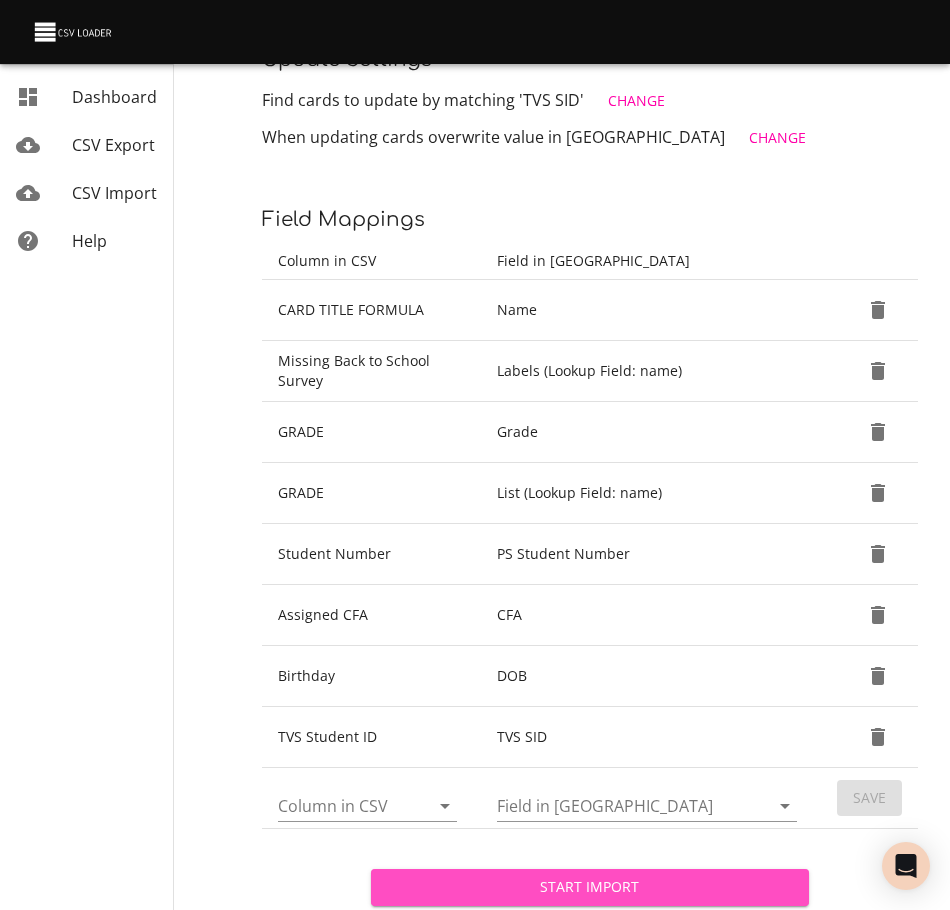 click on "Start Import" at bounding box center (589, 887) 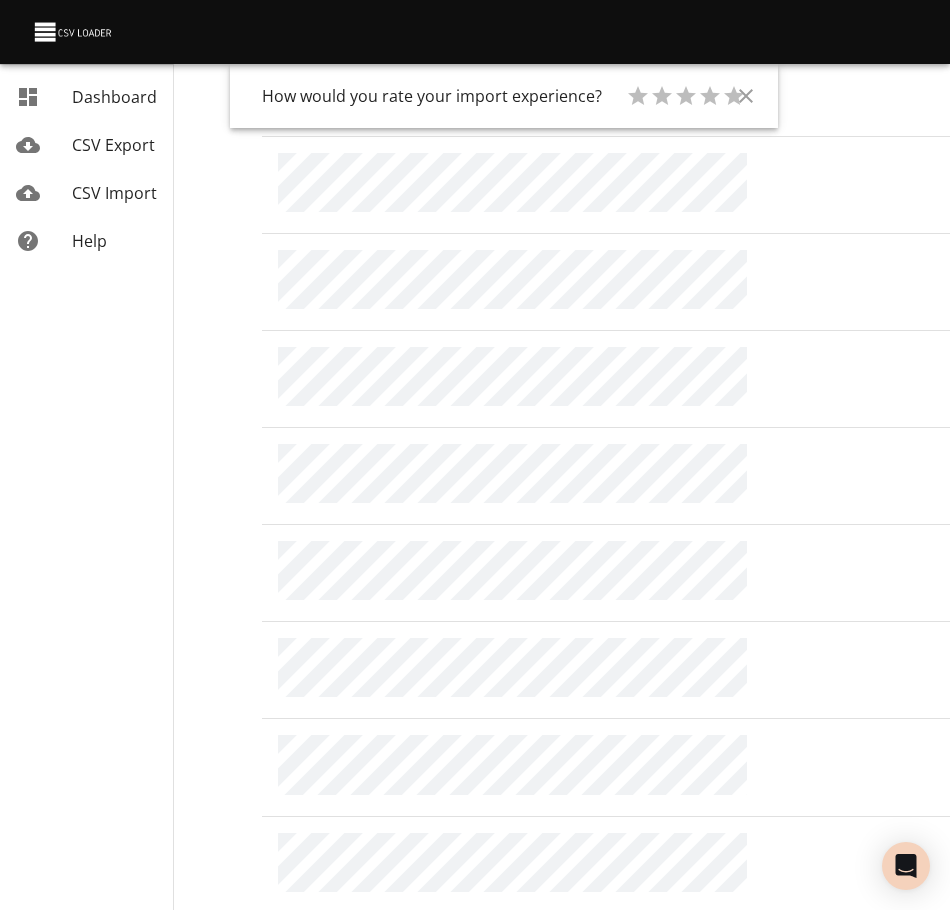 scroll, scrollTop: 0, scrollLeft: 0, axis: both 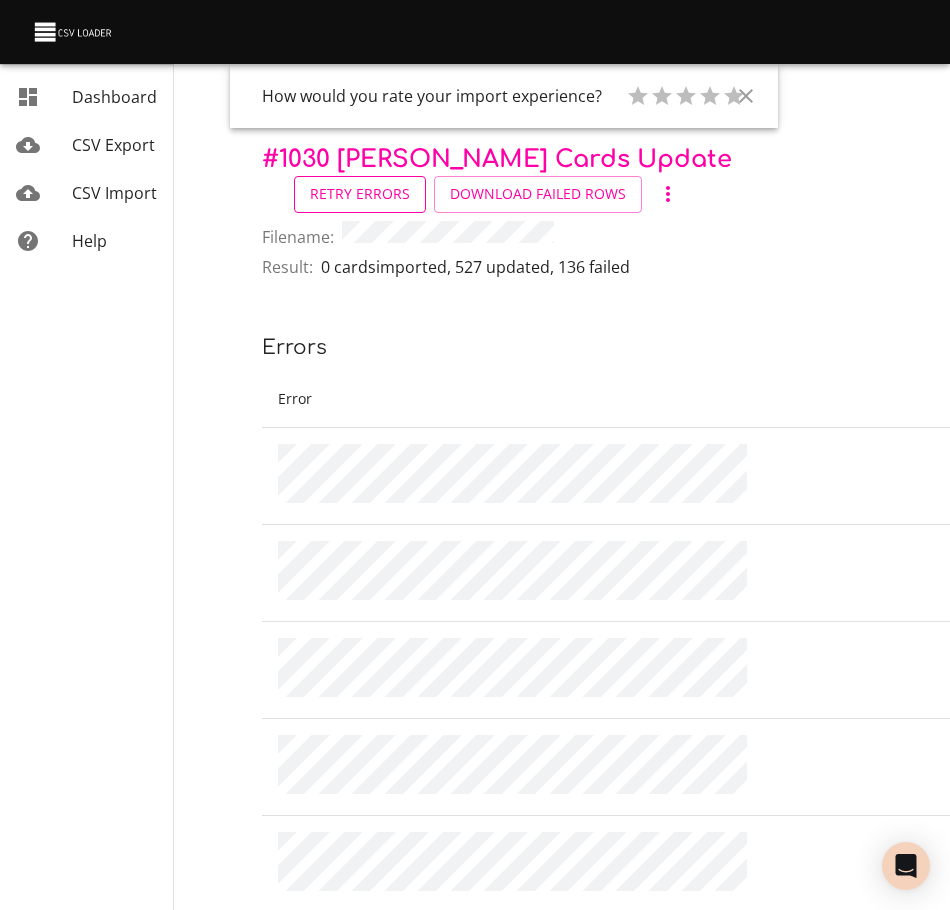 click on "Retry Errors" at bounding box center [360, 194] 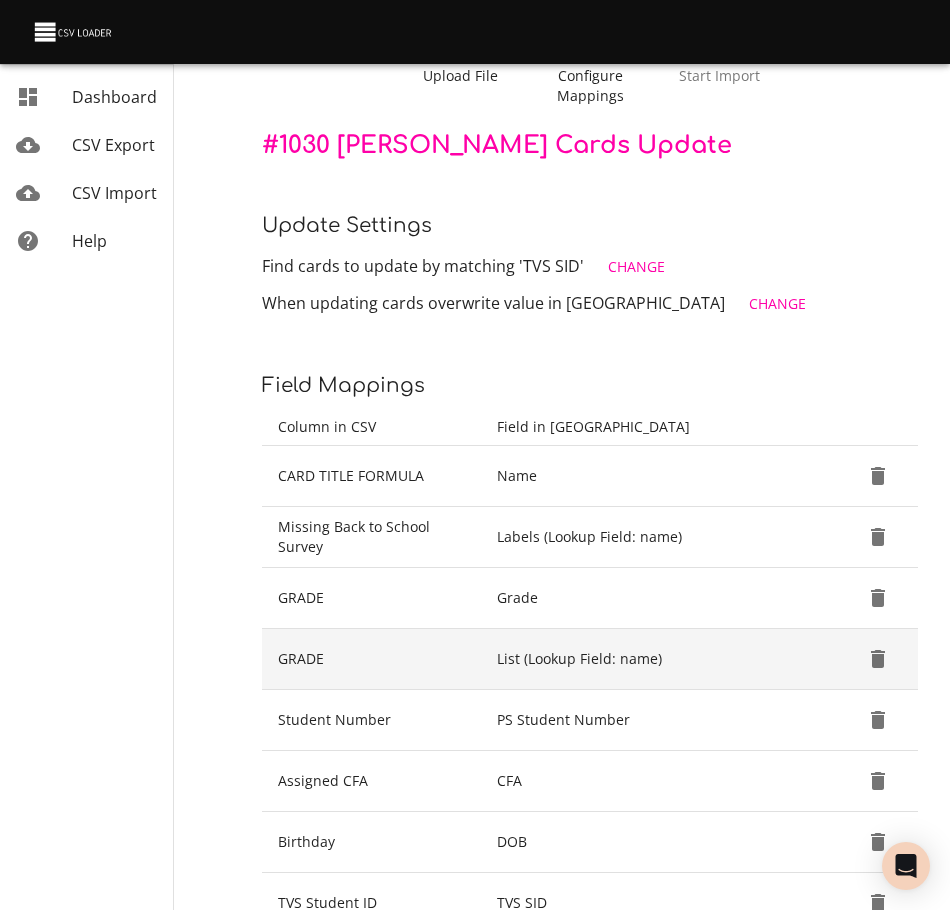 scroll, scrollTop: 308, scrollLeft: 0, axis: vertical 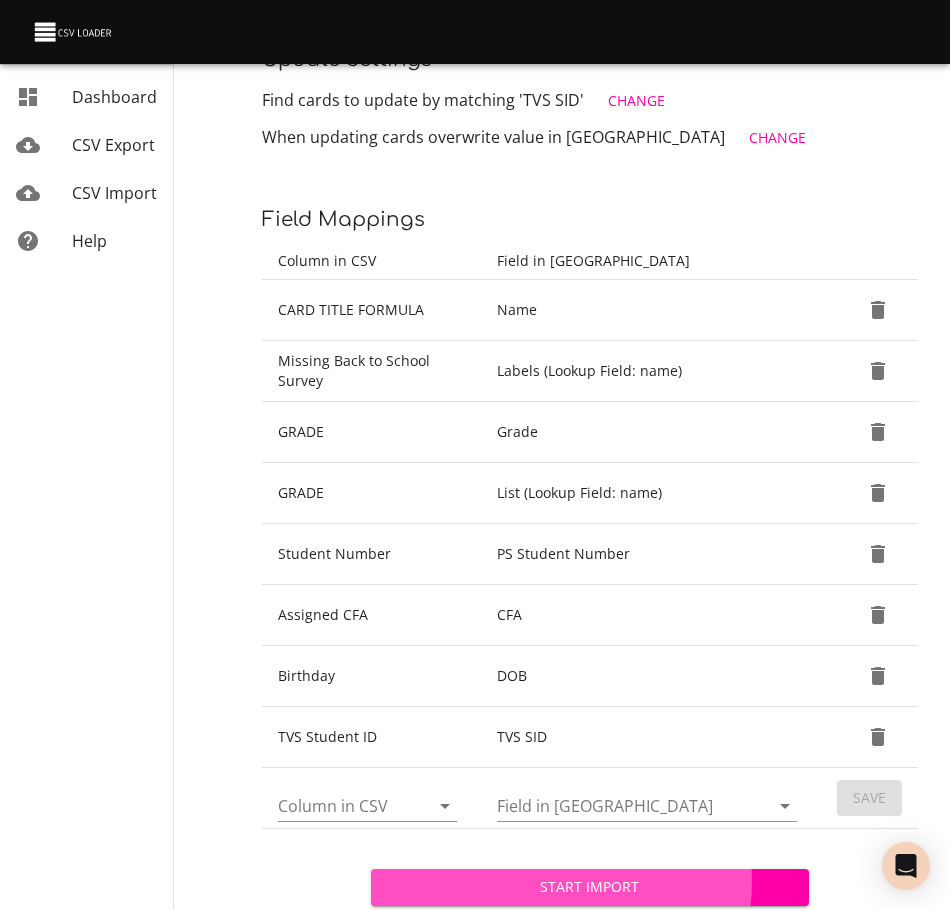 click on "Start Import" at bounding box center [589, 887] 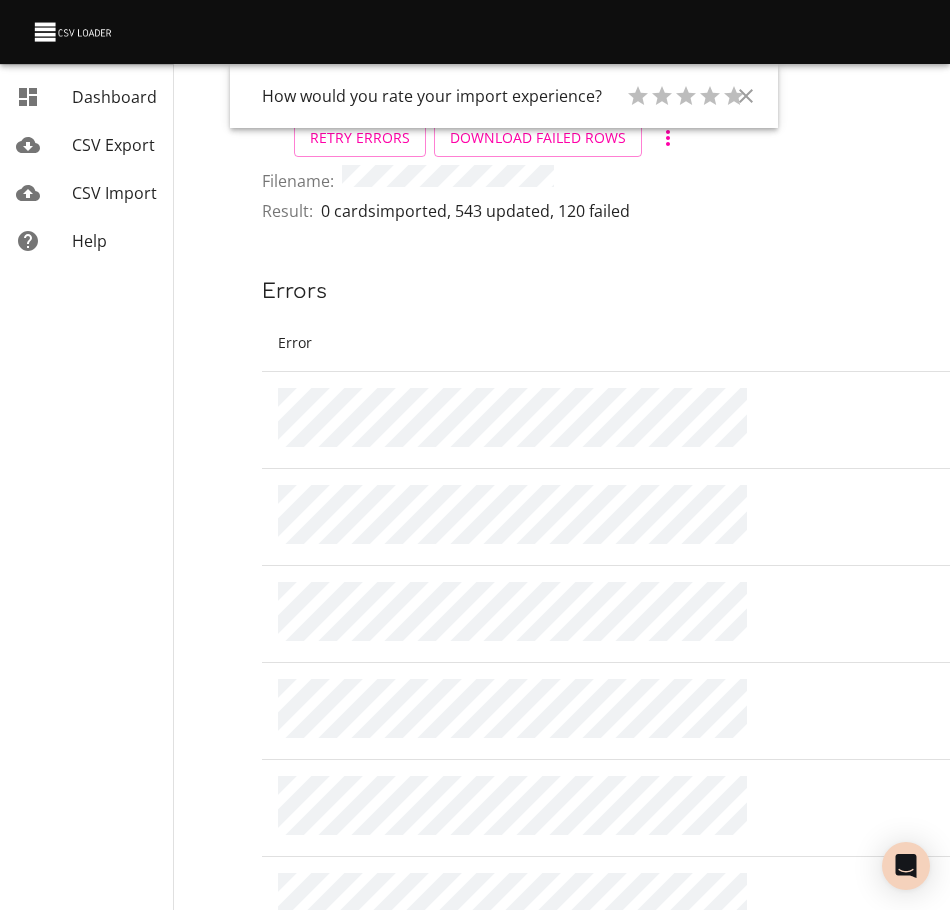 scroll, scrollTop: 0, scrollLeft: 0, axis: both 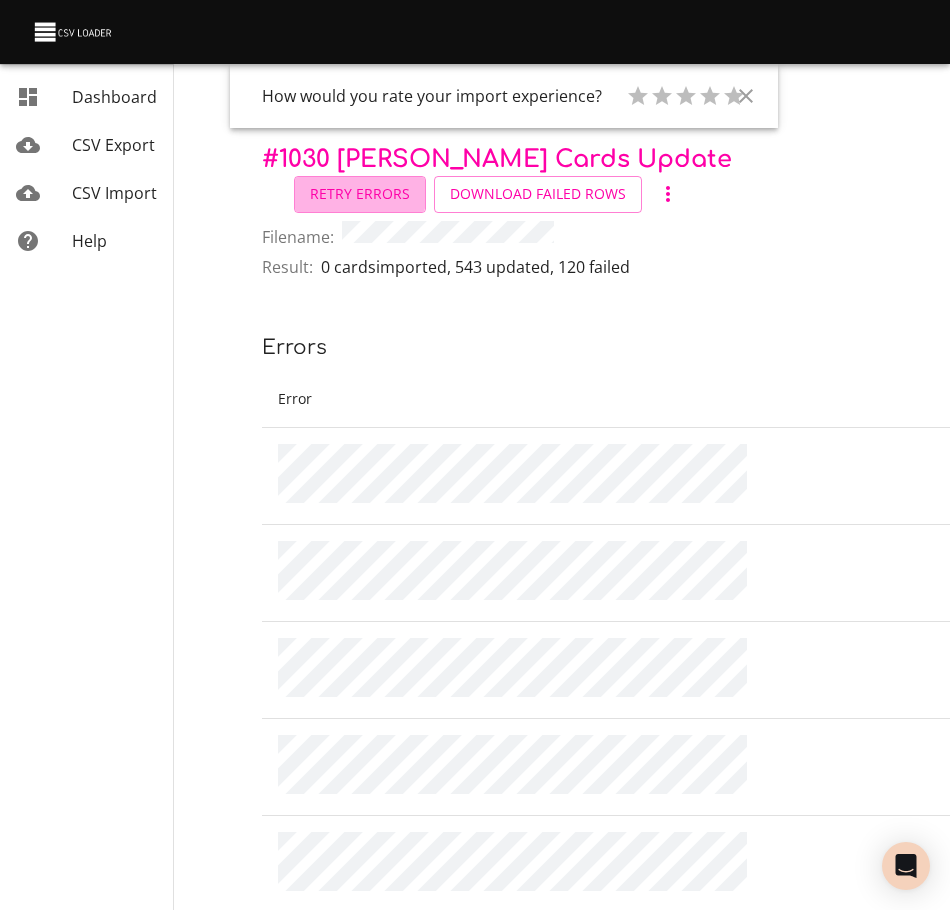 click on "Retry Errors" at bounding box center [360, 194] 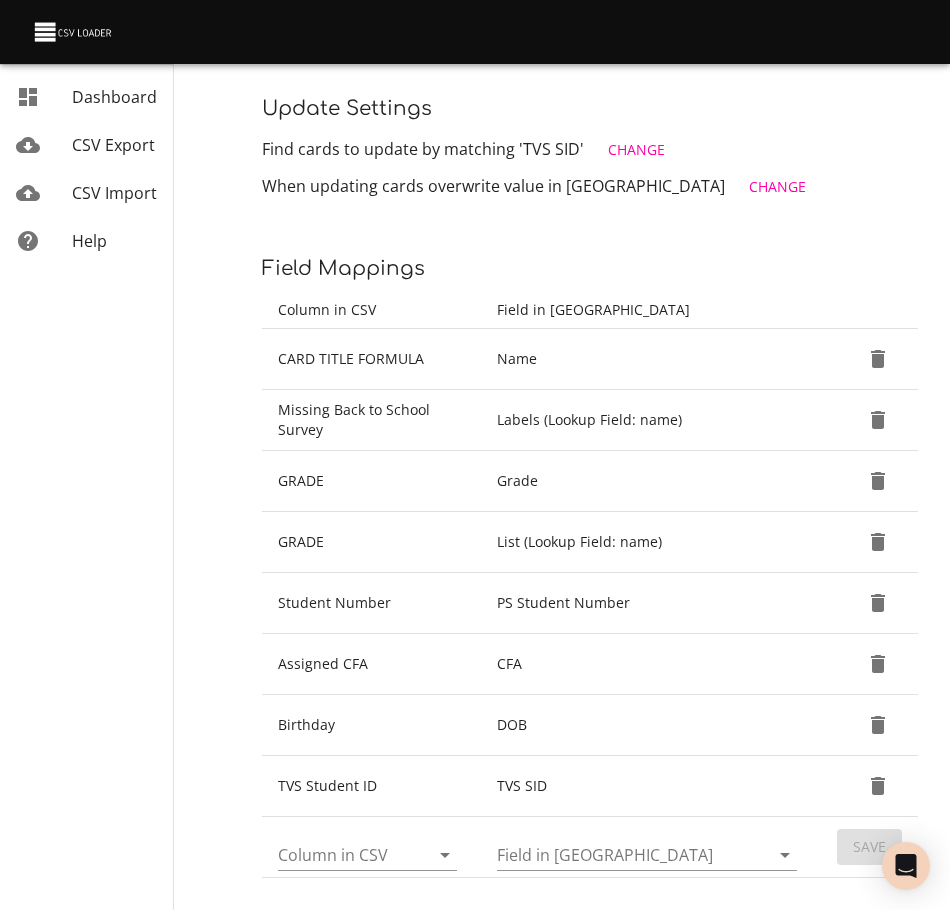 scroll, scrollTop: 308, scrollLeft: 0, axis: vertical 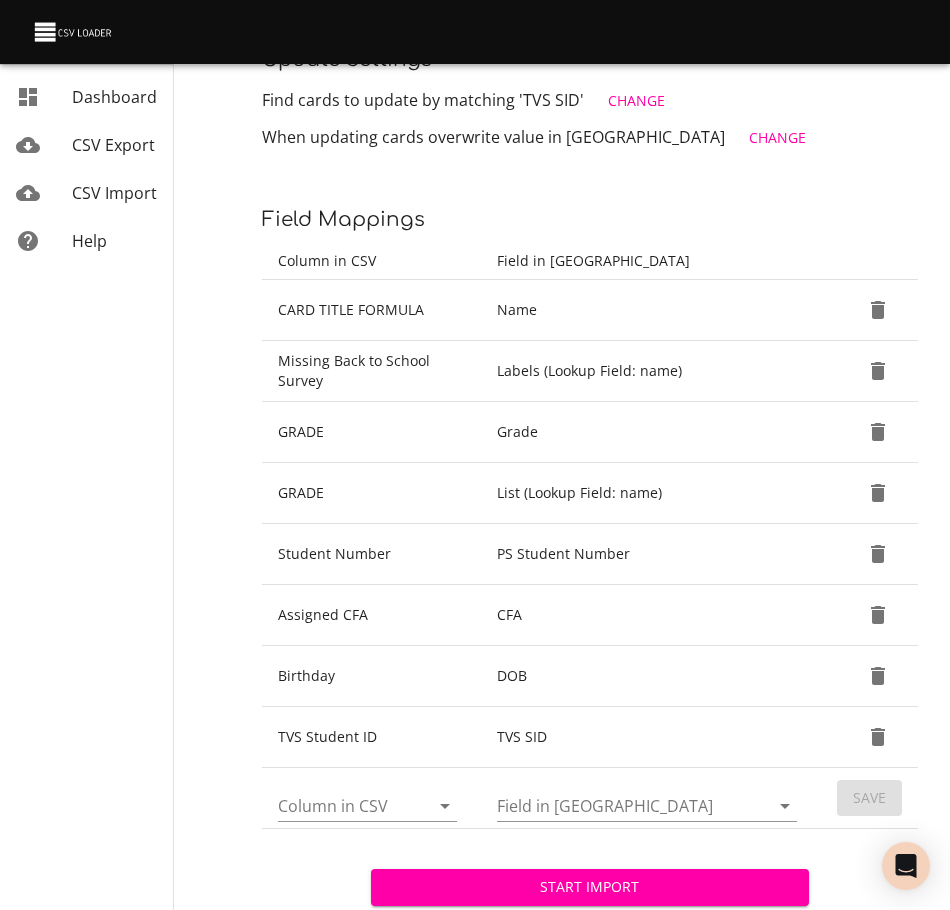 click on "Start Import" at bounding box center (589, 887) 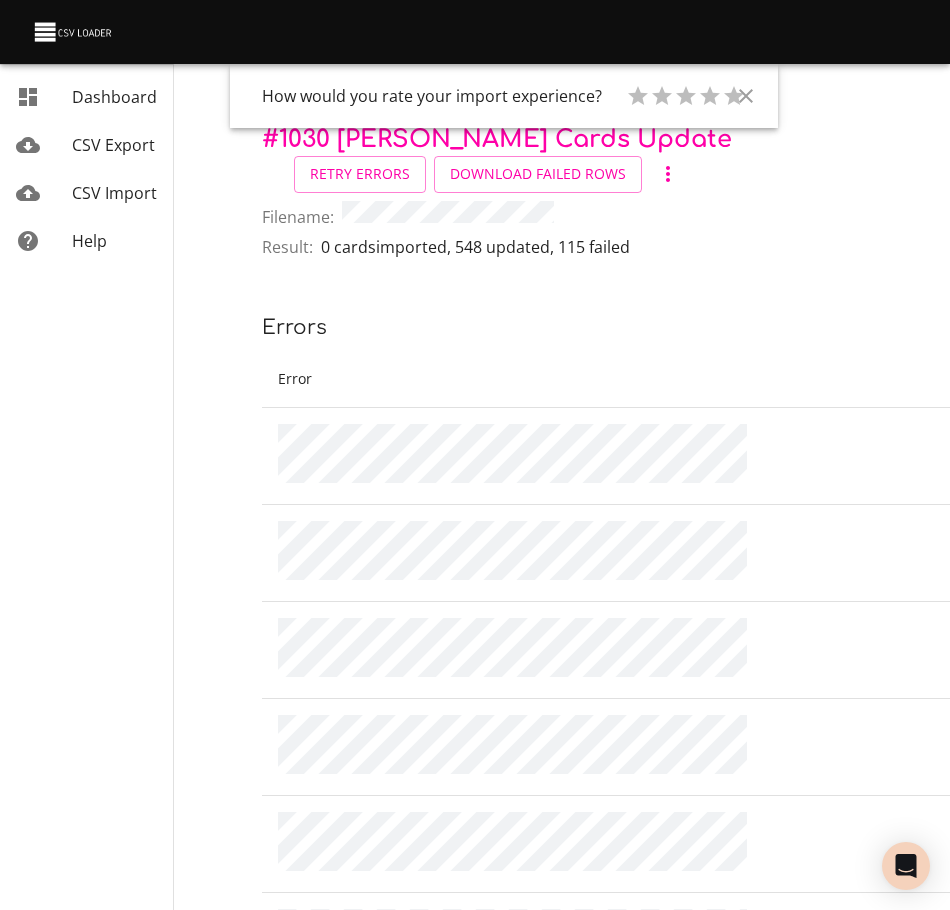 scroll, scrollTop: 0, scrollLeft: 0, axis: both 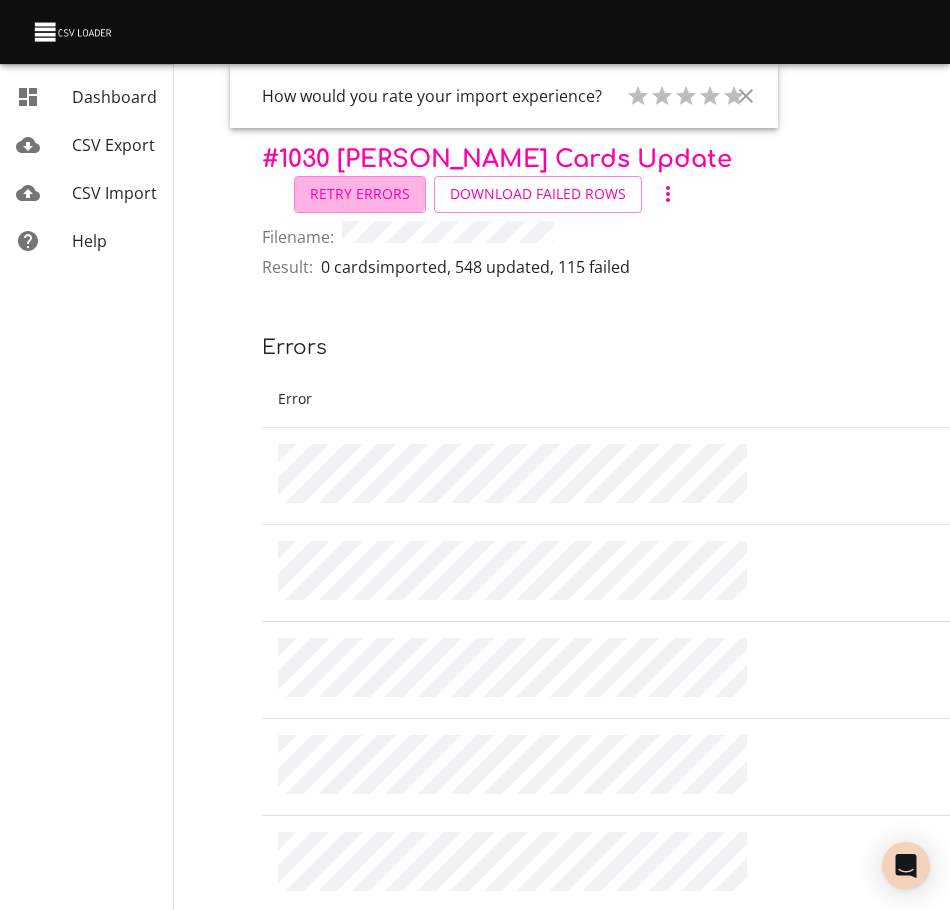 click on "Retry Errors" at bounding box center (360, 194) 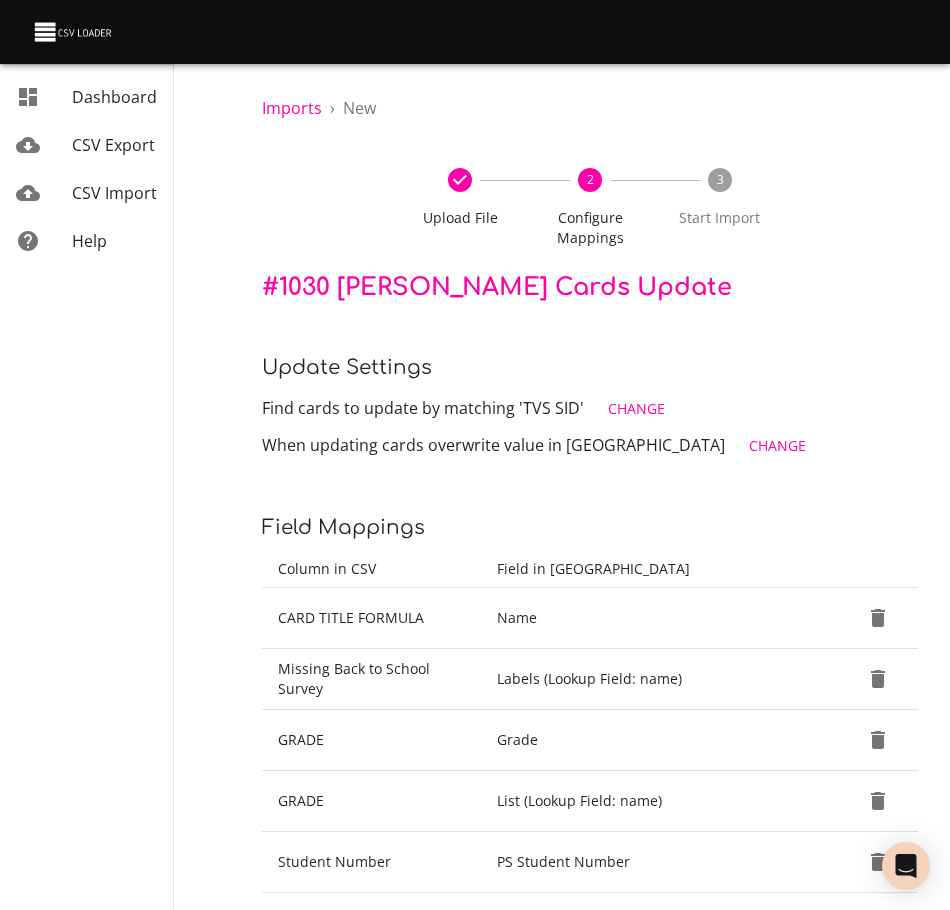 scroll, scrollTop: 308, scrollLeft: 0, axis: vertical 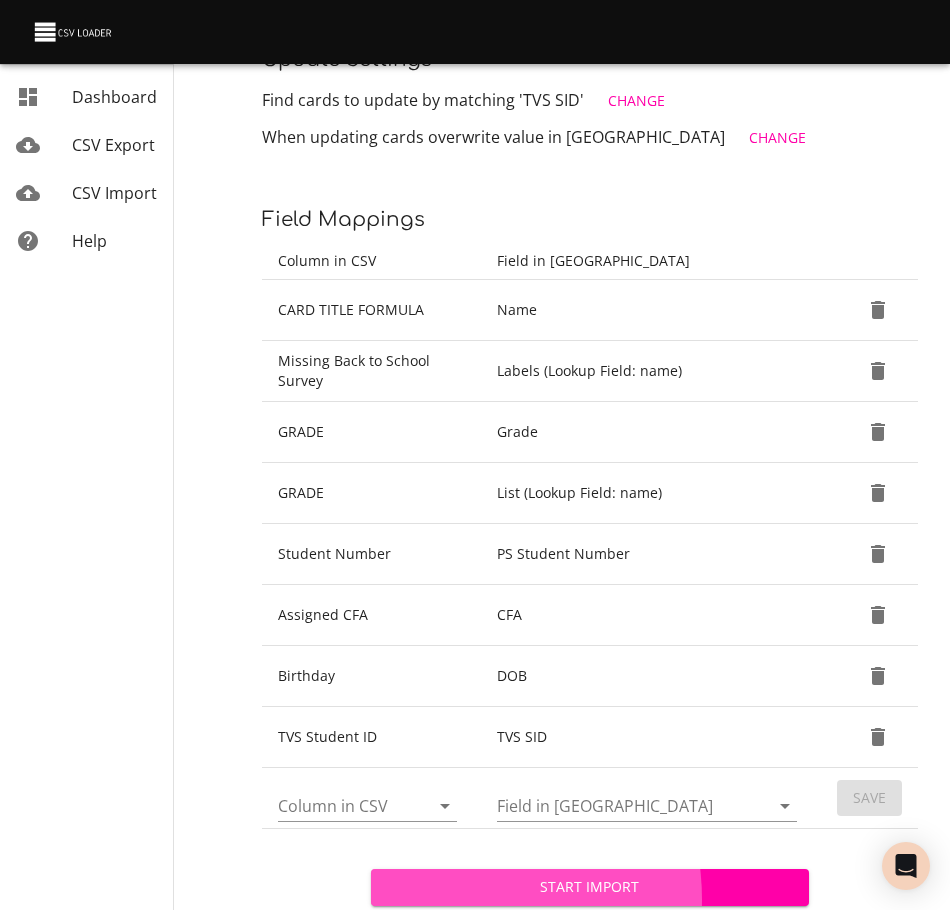 click on "Start Import" at bounding box center [589, 887] 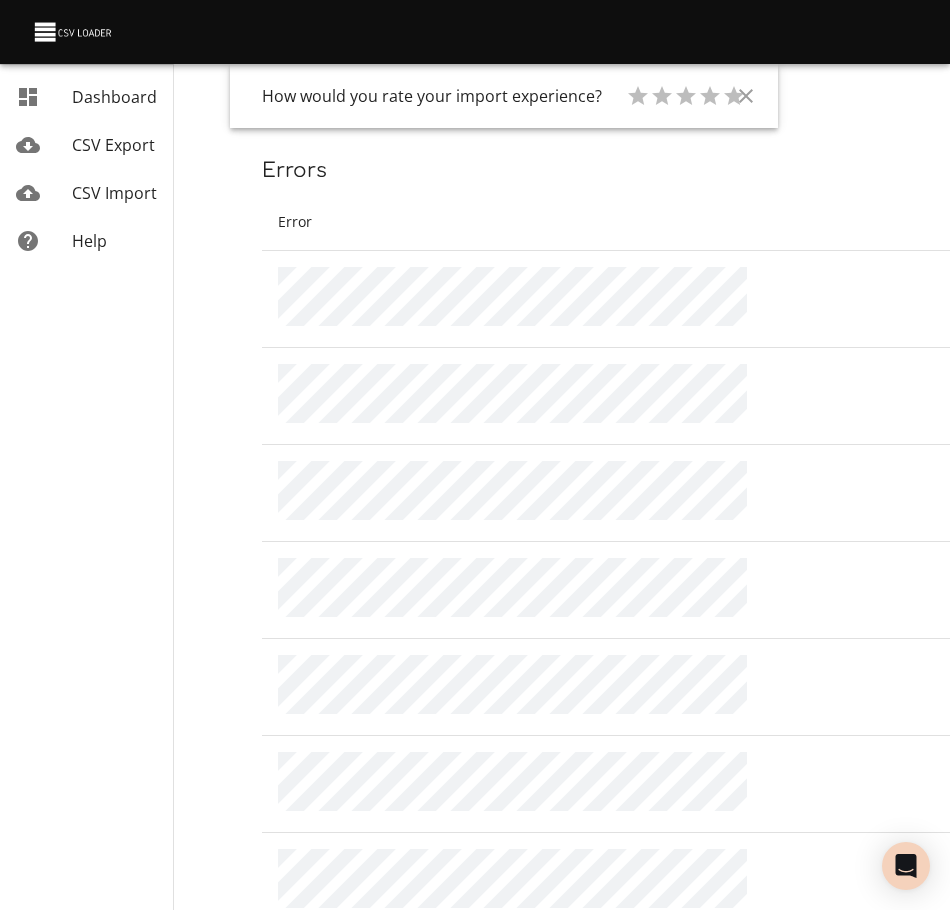 scroll, scrollTop: 0, scrollLeft: 0, axis: both 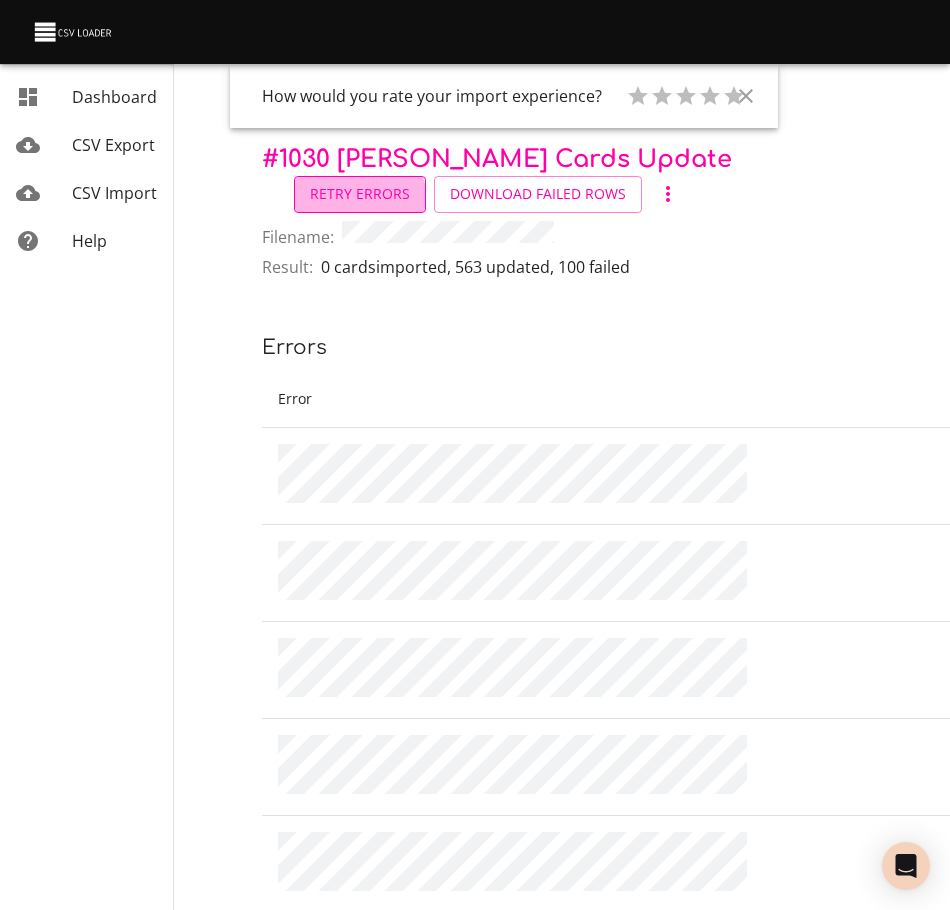 click on "Retry Errors" at bounding box center (360, 194) 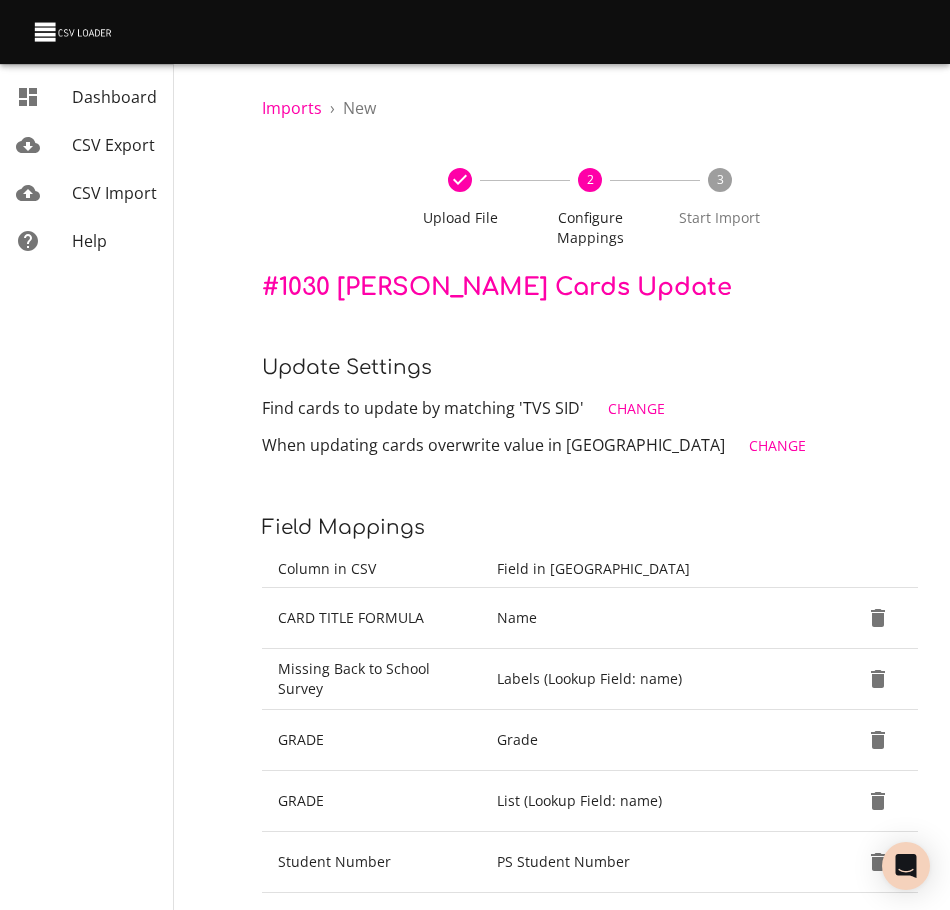 scroll, scrollTop: 308, scrollLeft: 0, axis: vertical 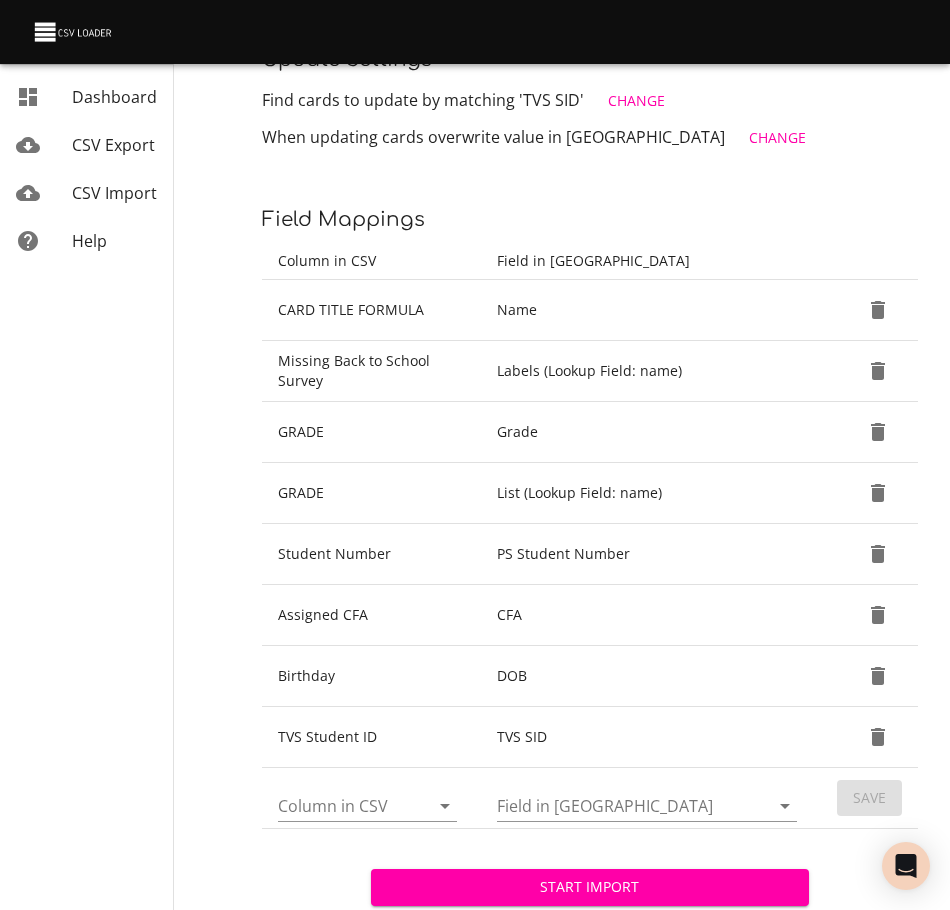 click on "Start Import" at bounding box center (589, 887) 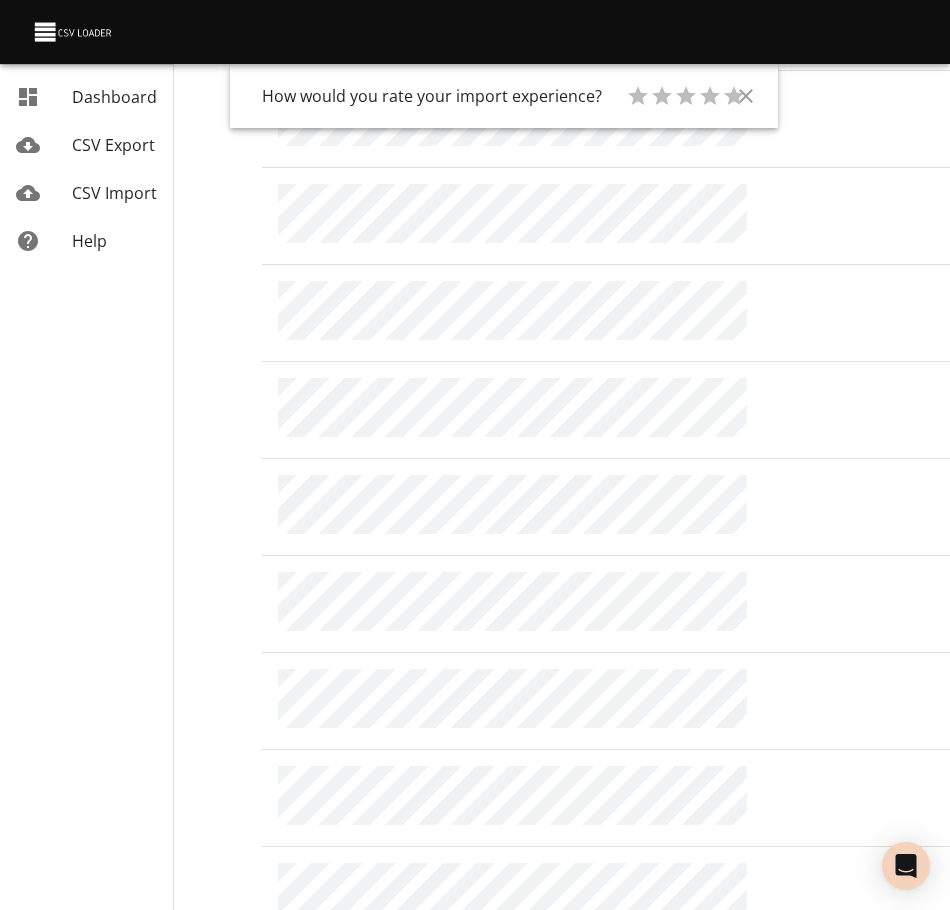 scroll, scrollTop: 0, scrollLeft: 0, axis: both 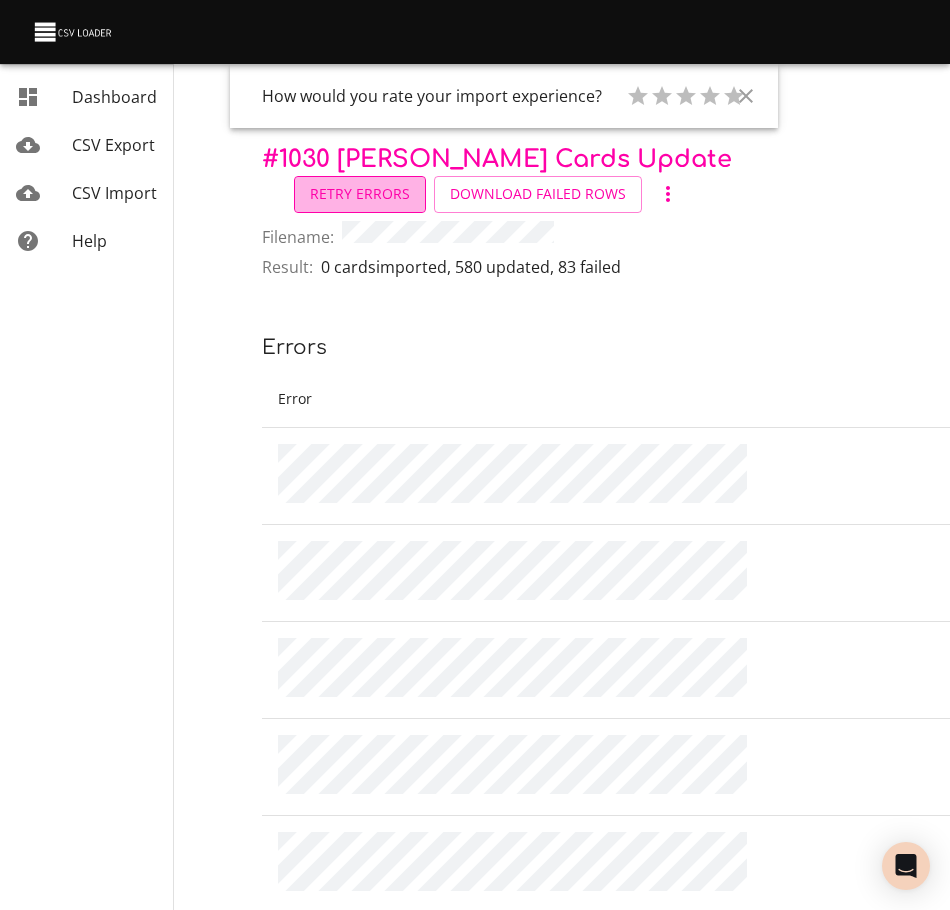 click on "Retry Errors" at bounding box center [360, 194] 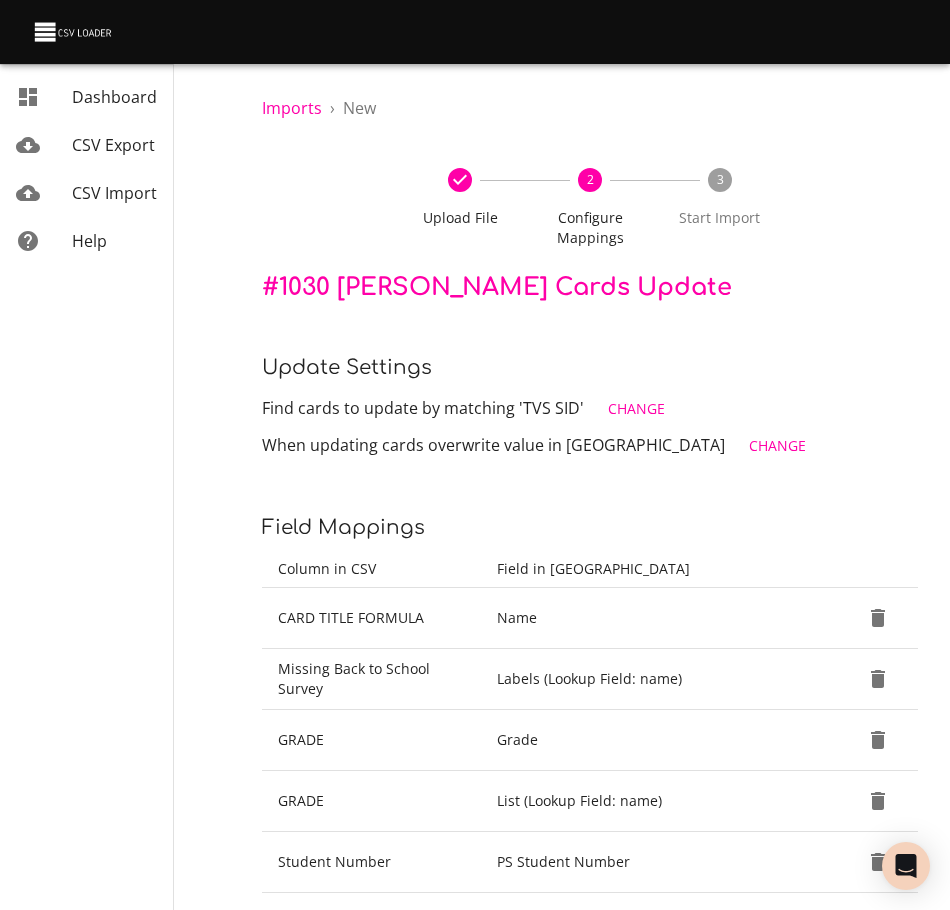 scroll, scrollTop: 308, scrollLeft: 0, axis: vertical 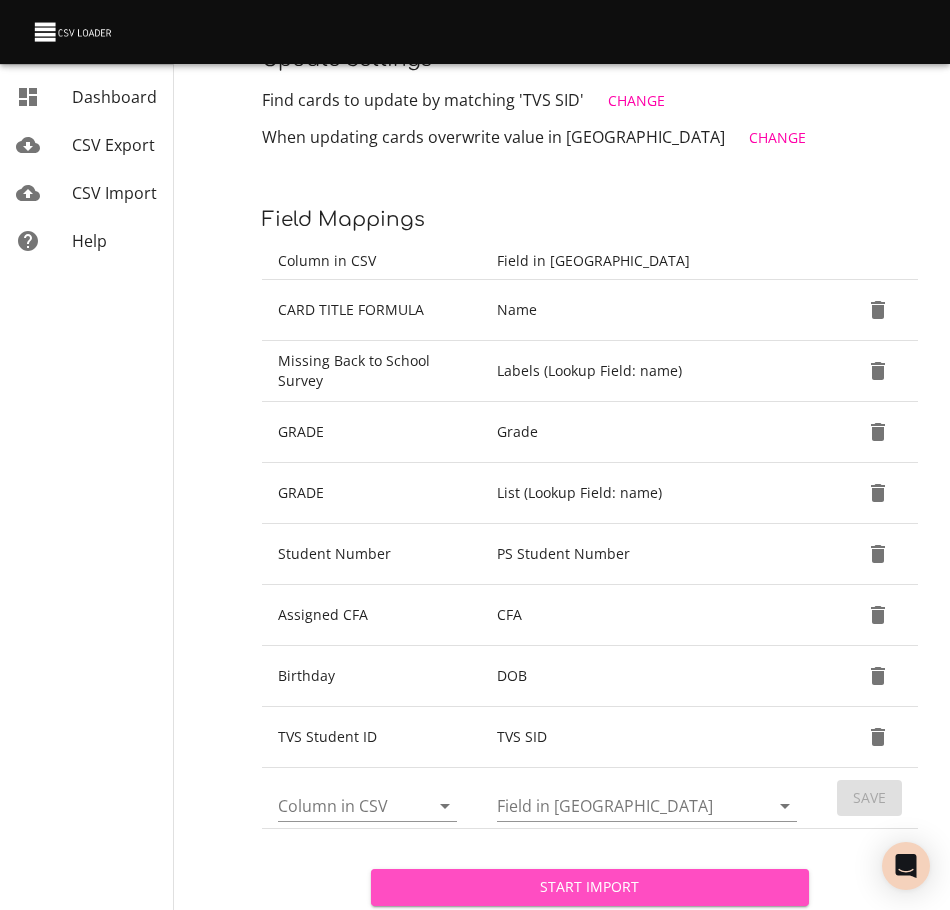 click on "Start Import" at bounding box center [589, 887] 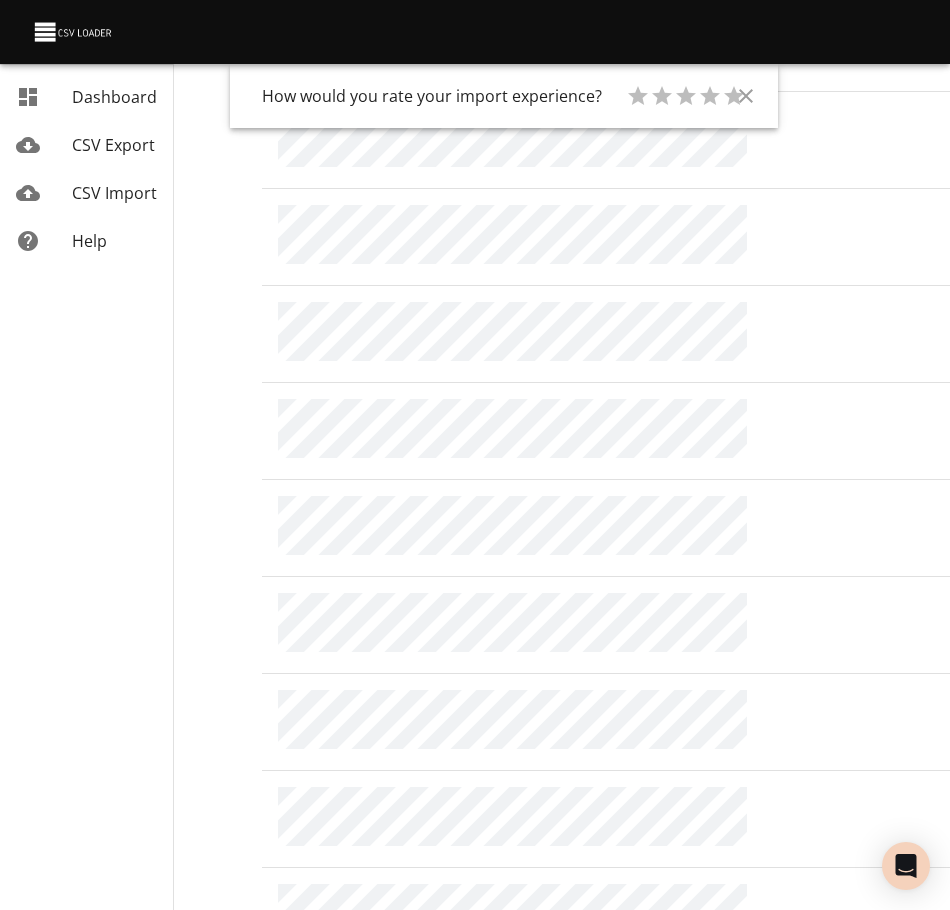 scroll, scrollTop: 1405, scrollLeft: 0, axis: vertical 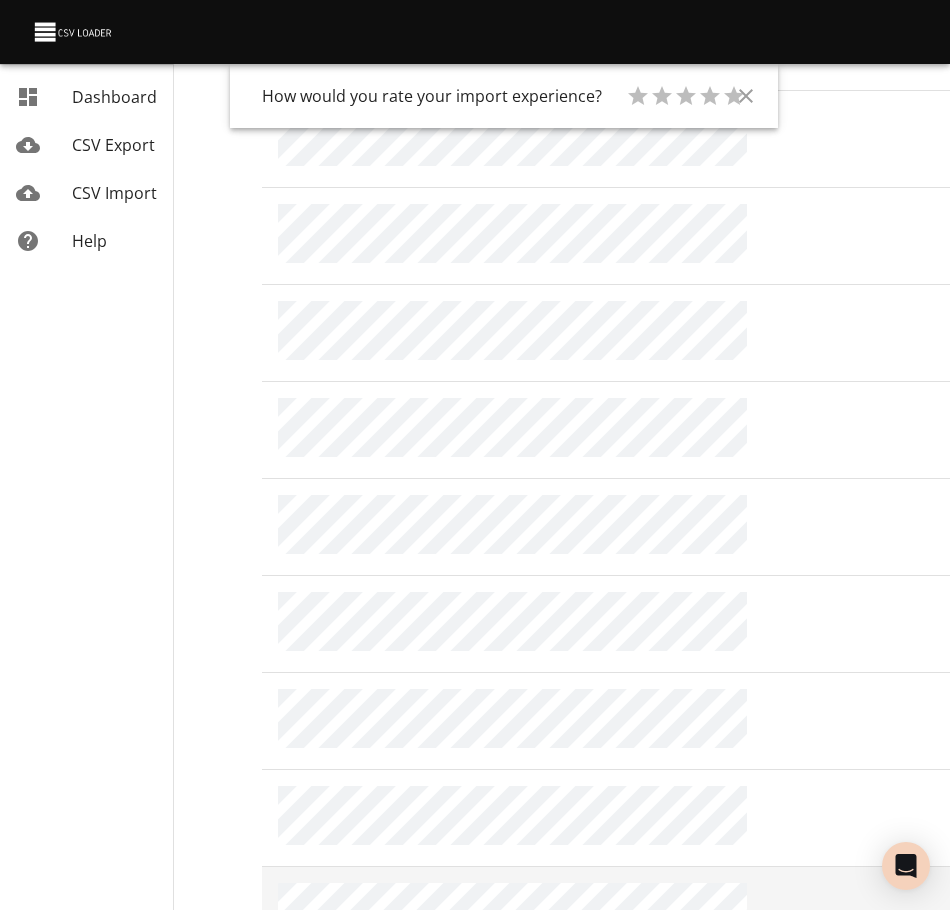 click at bounding box center [601, 914] 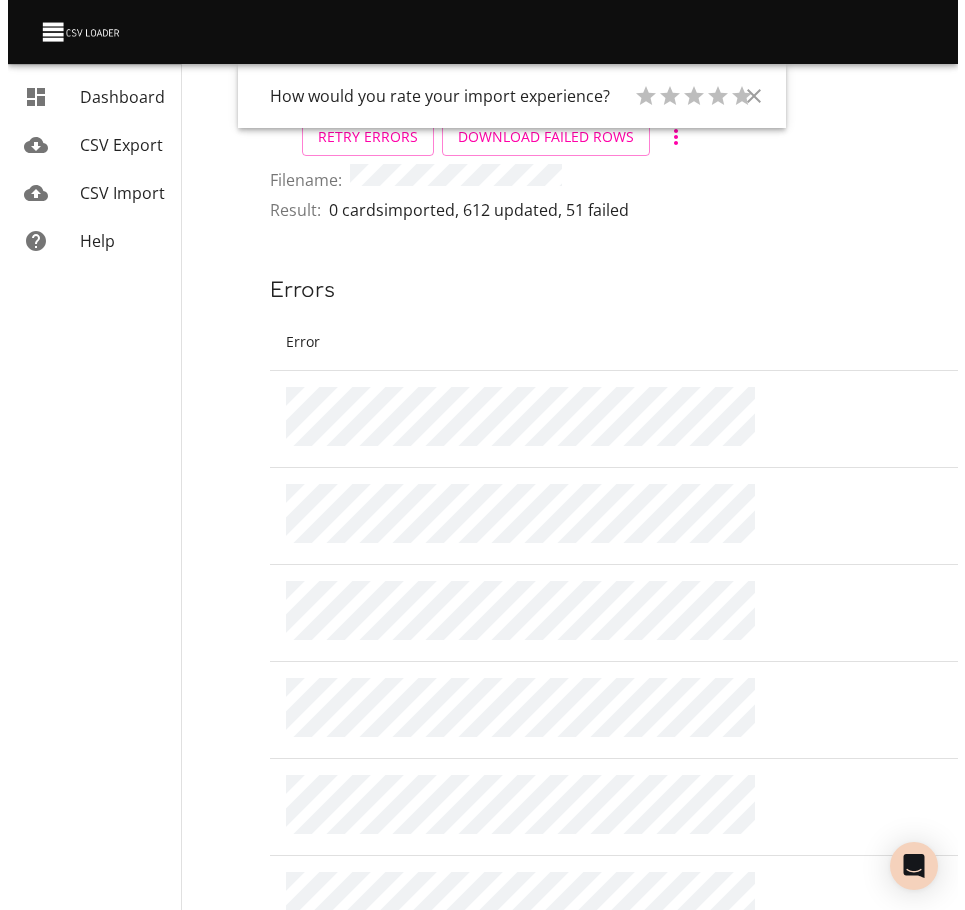 scroll, scrollTop: 0, scrollLeft: 0, axis: both 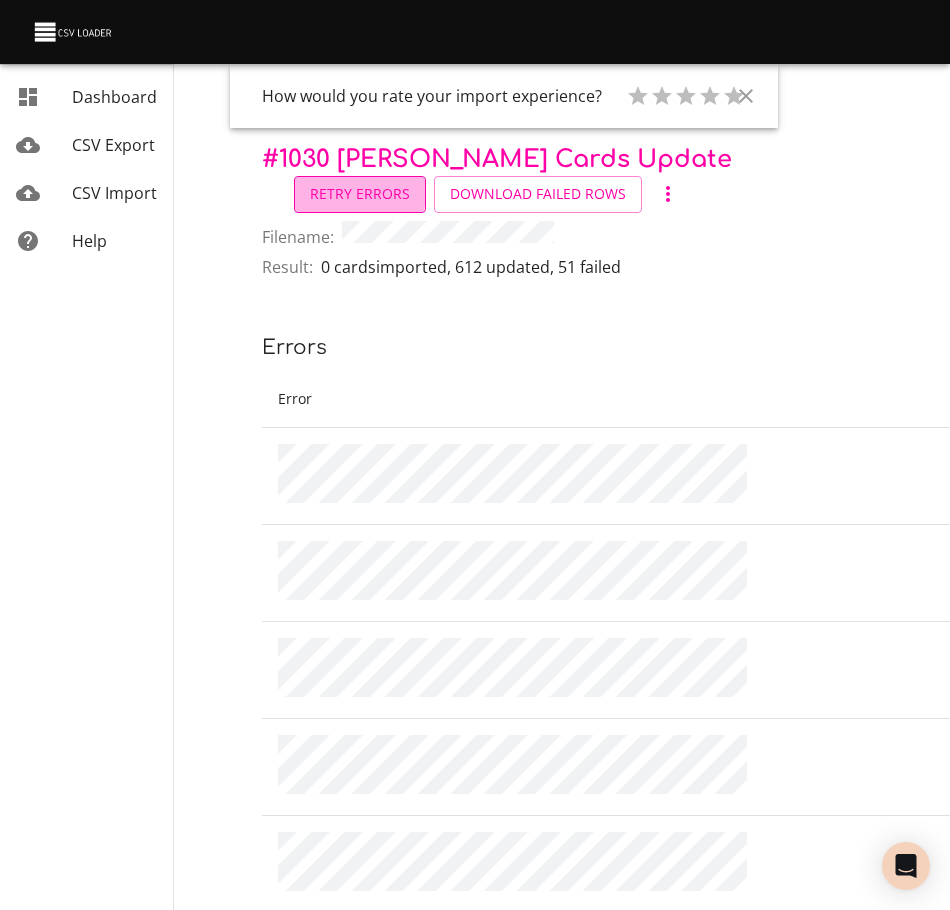click on "Retry Errors" at bounding box center [360, 194] 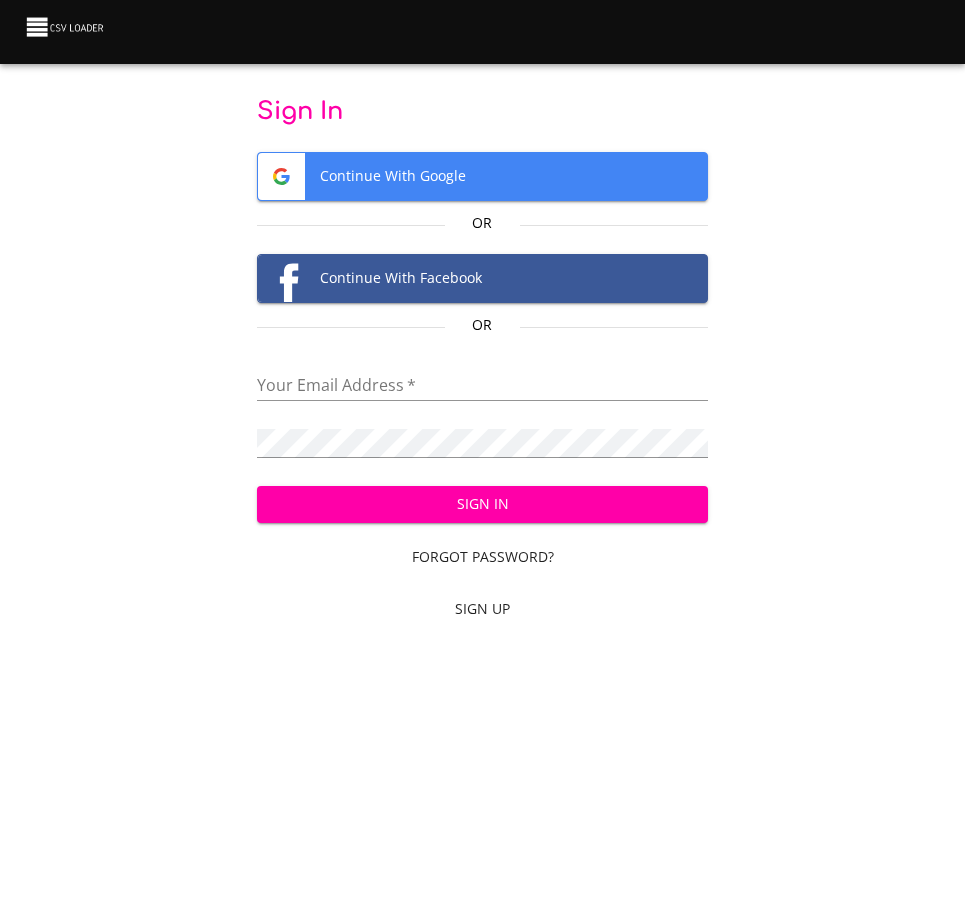scroll, scrollTop: 0, scrollLeft: 0, axis: both 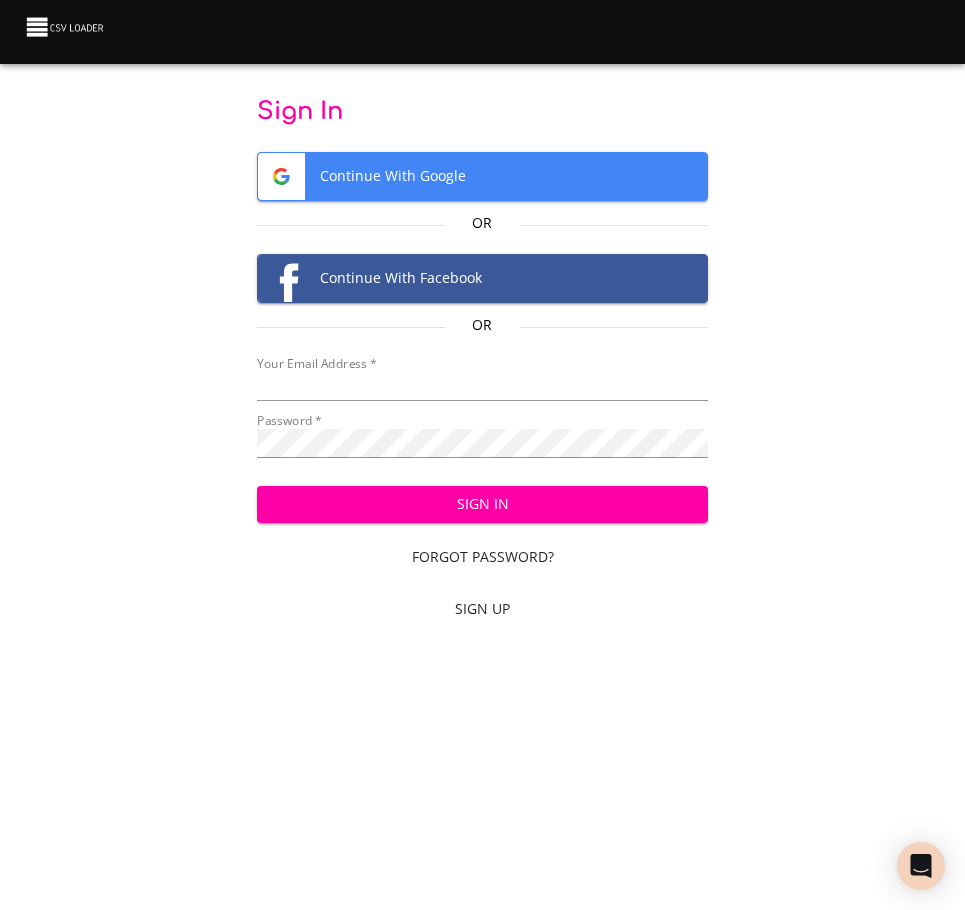 type on "cclaggett@k12.com" 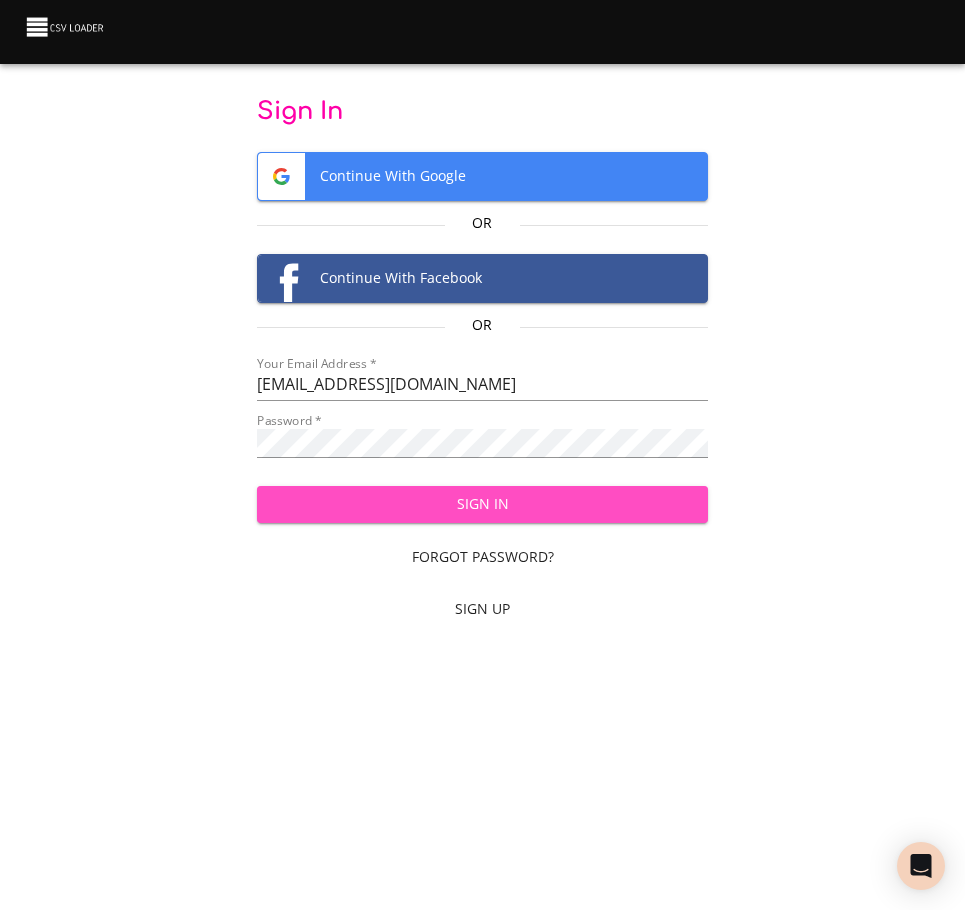 click on "Sign In" at bounding box center [482, 504] 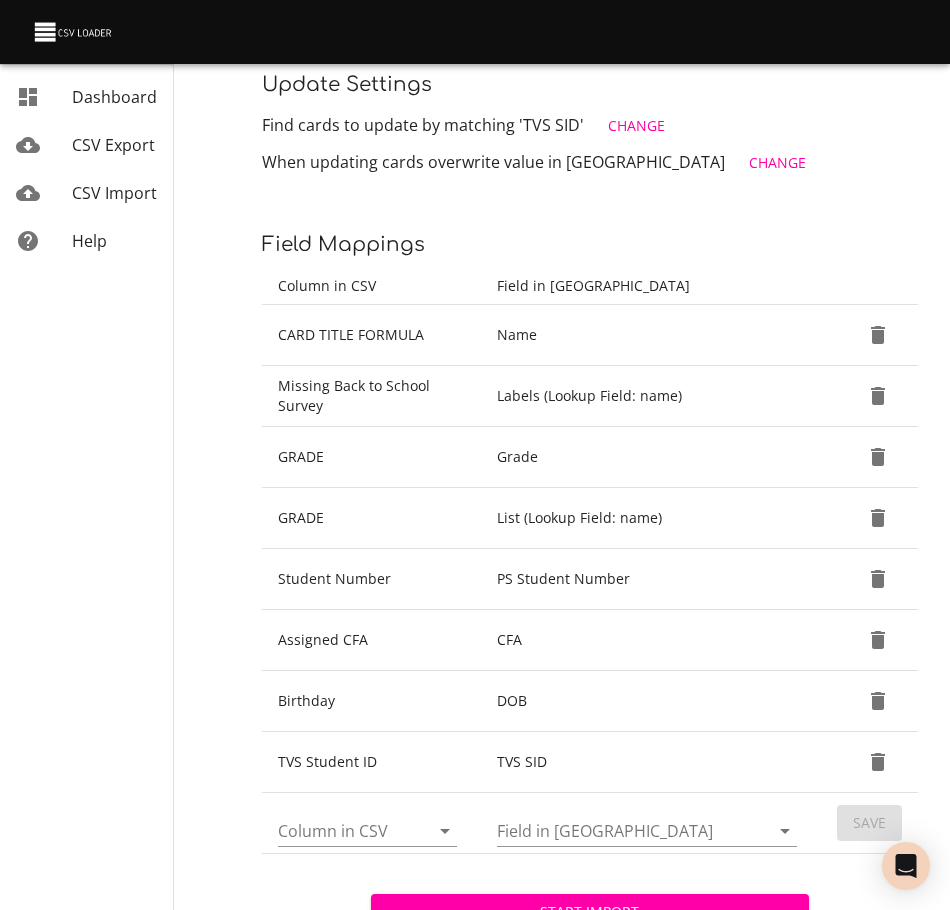 scroll, scrollTop: 308, scrollLeft: 0, axis: vertical 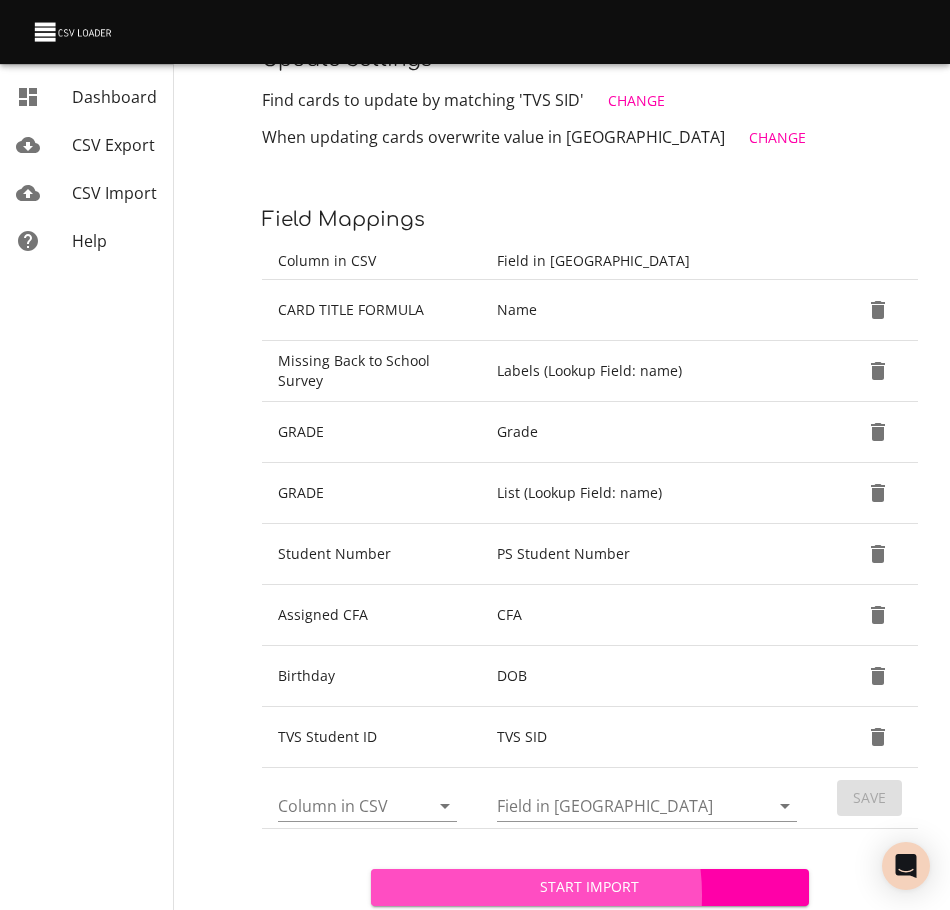click on "Start Import" at bounding box center [589, 887] 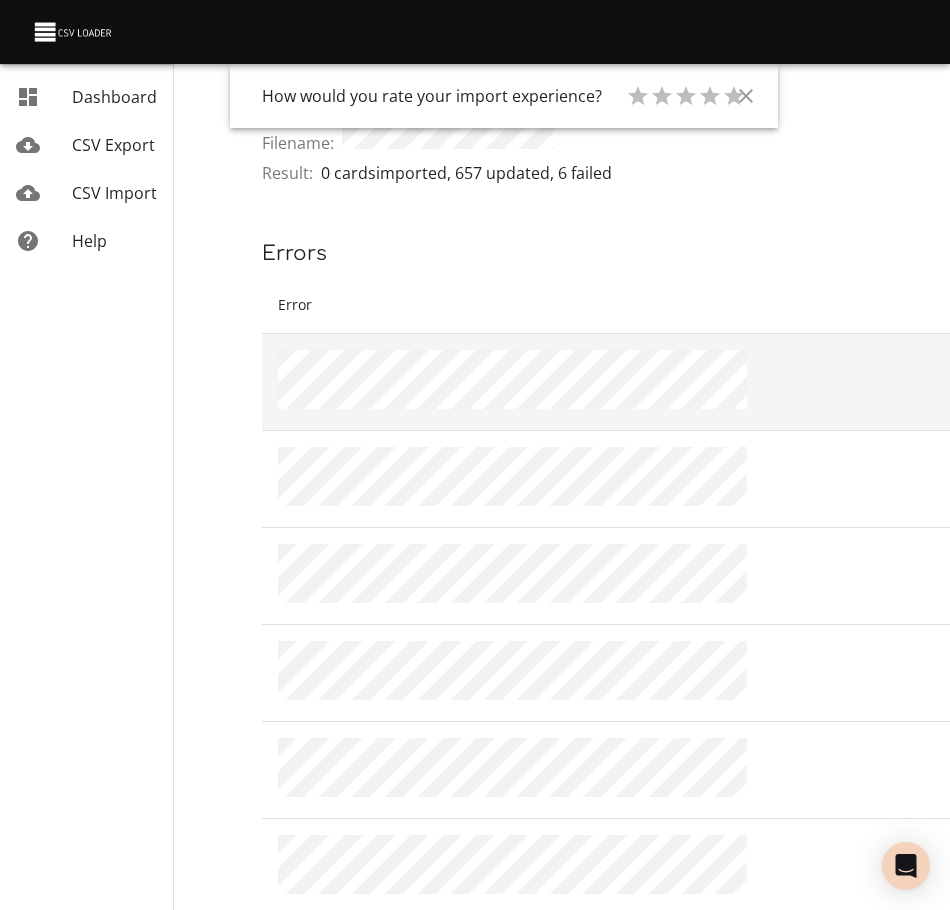 scroll, scrollTop: 93, scrollLeft: 0, axis: vertical 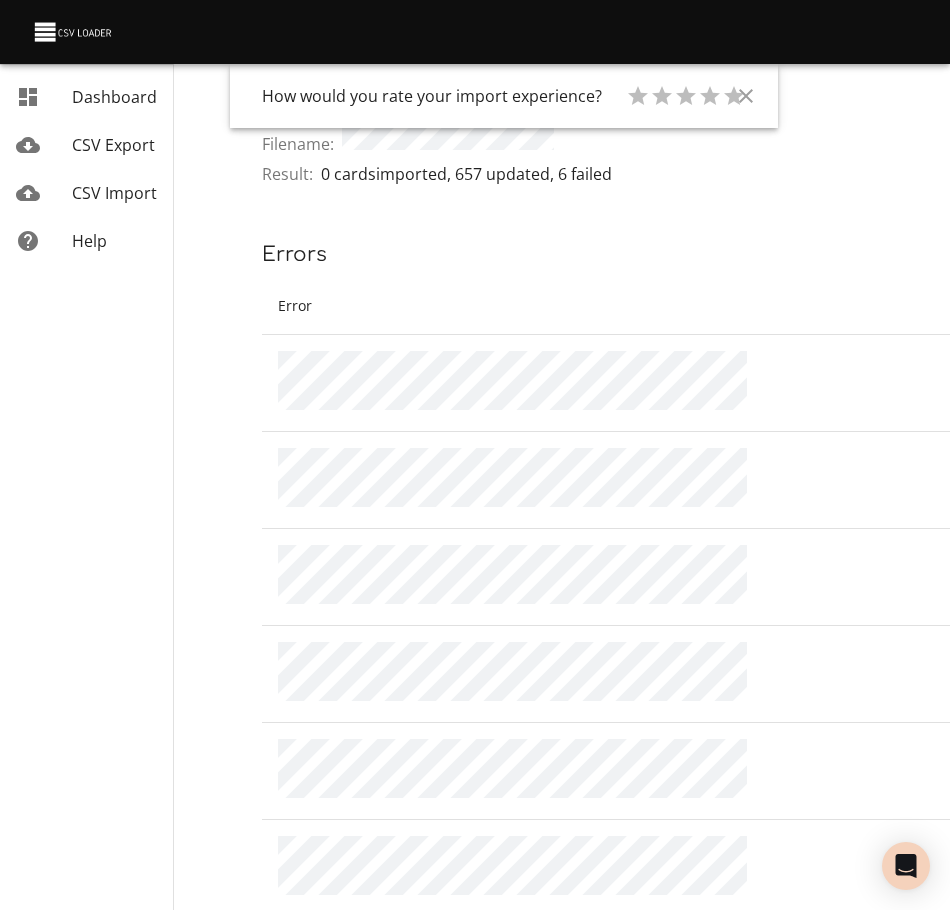 click on "Errors" at bounding box center [700, 255] 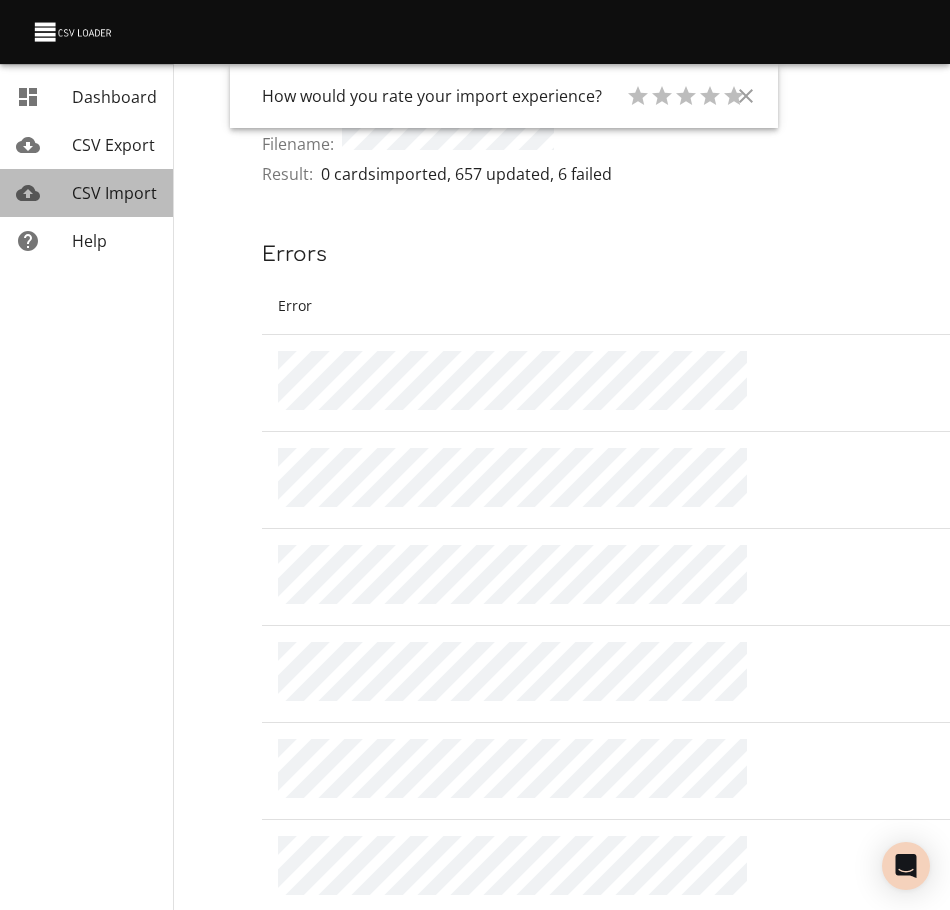 click on "CSV Import" at bounding box center (86, 193) 